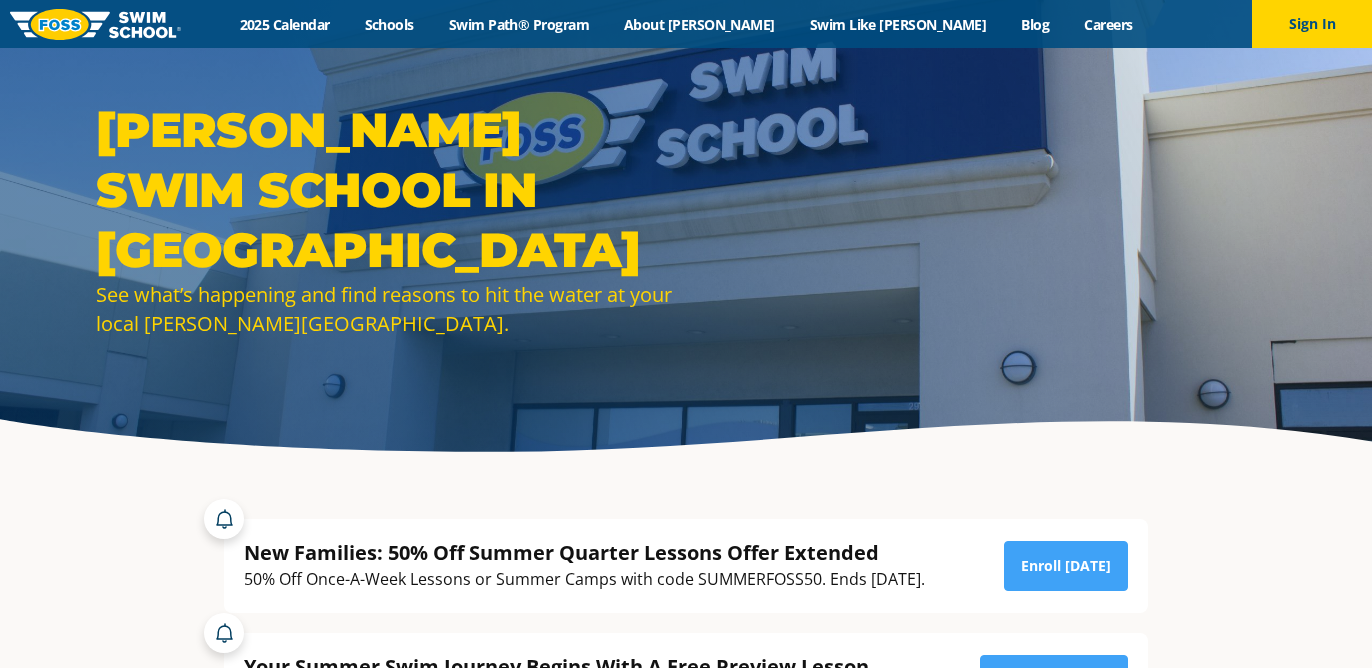 scroll, scrollTop: 0, scrollLeft: 0, axis: both 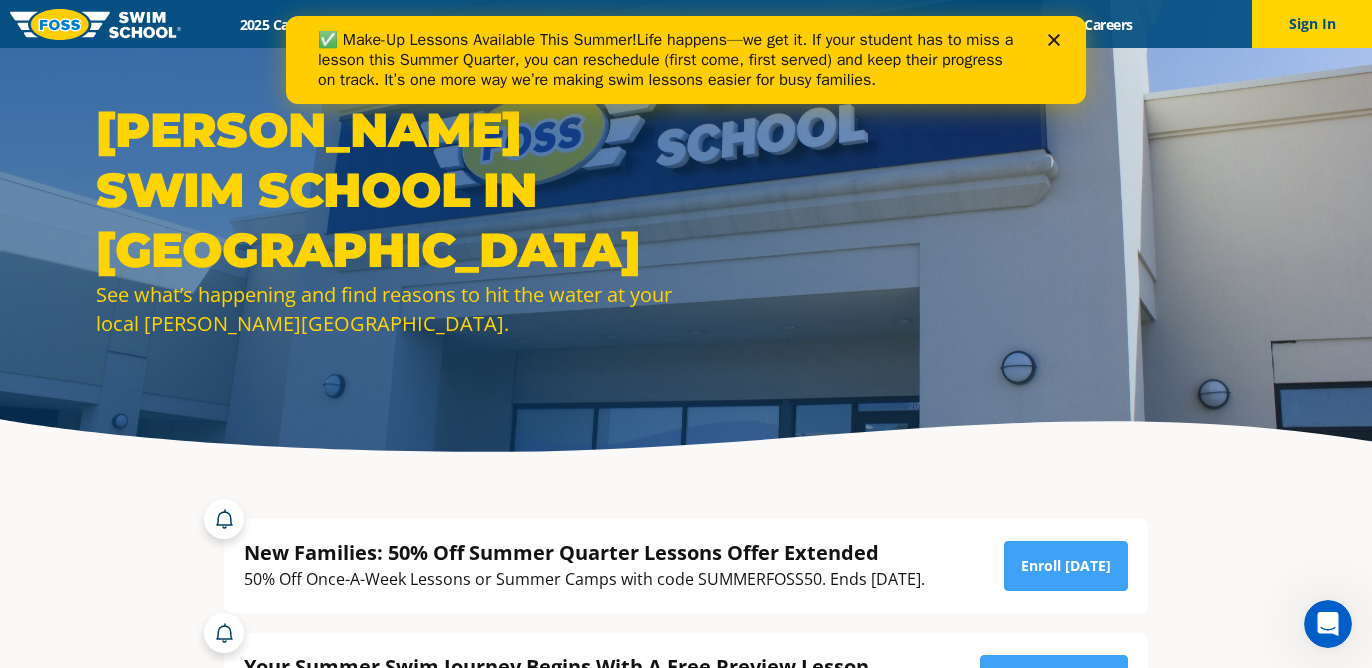 click 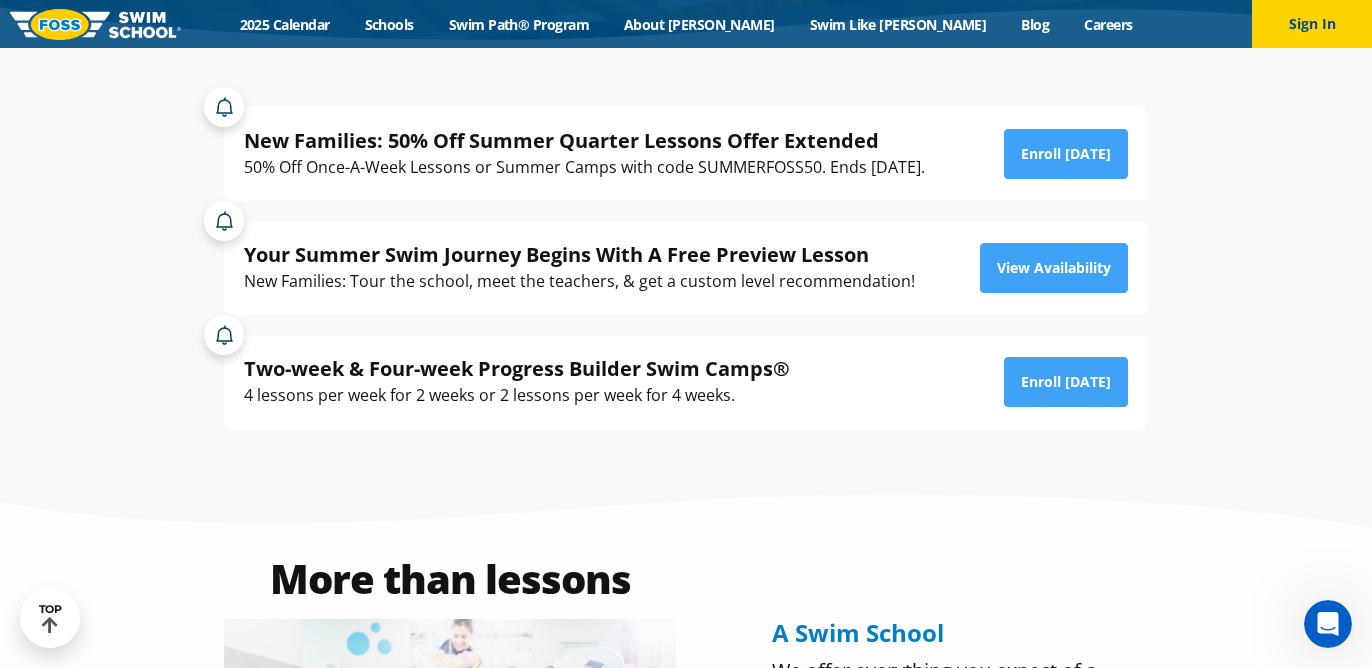 scroll, scrollTop: 0, scrollLeft: 0, axis: both 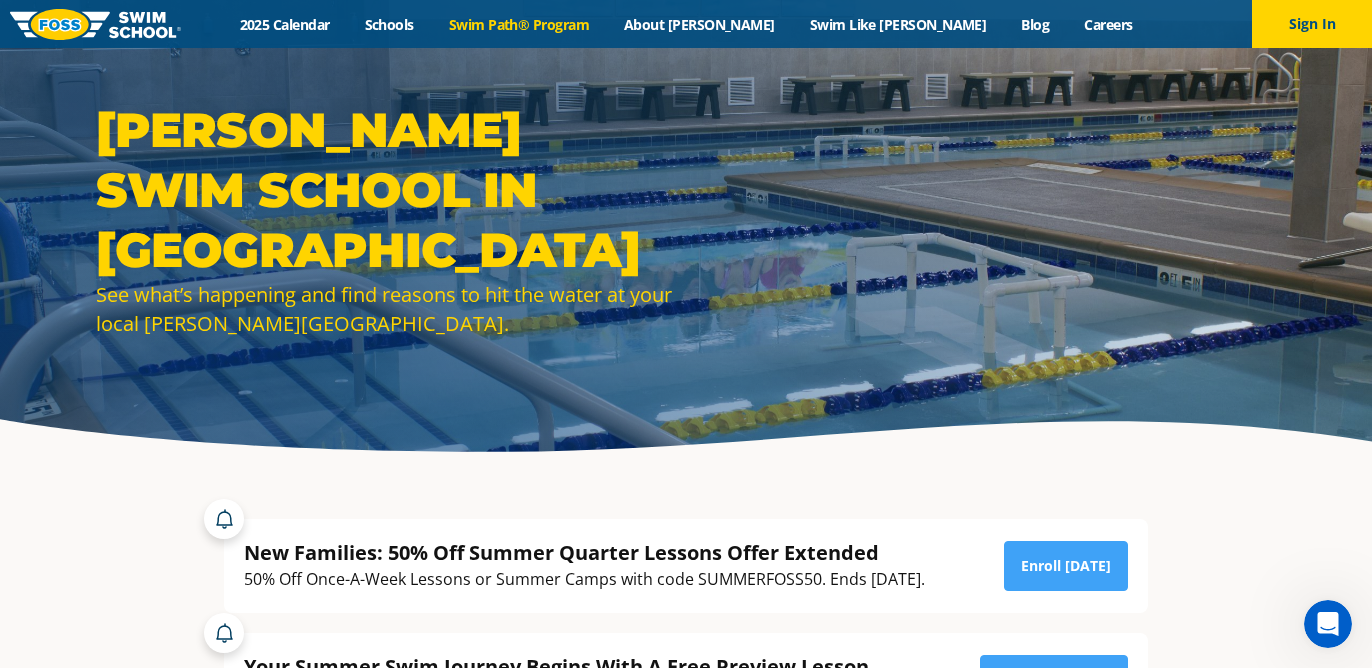 click on "Swim Path® Program" at bounding box center (518, 24) 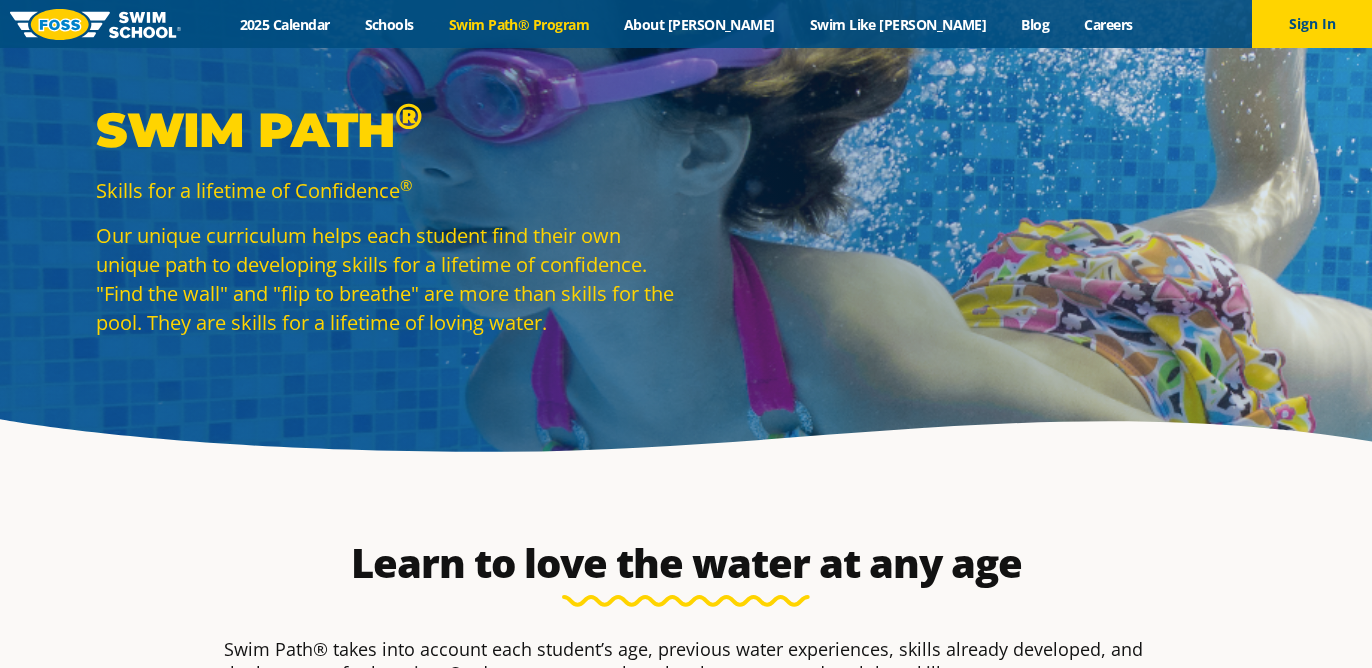 scroll, scrollTop: 0, scrollLeft: 0, axis: both 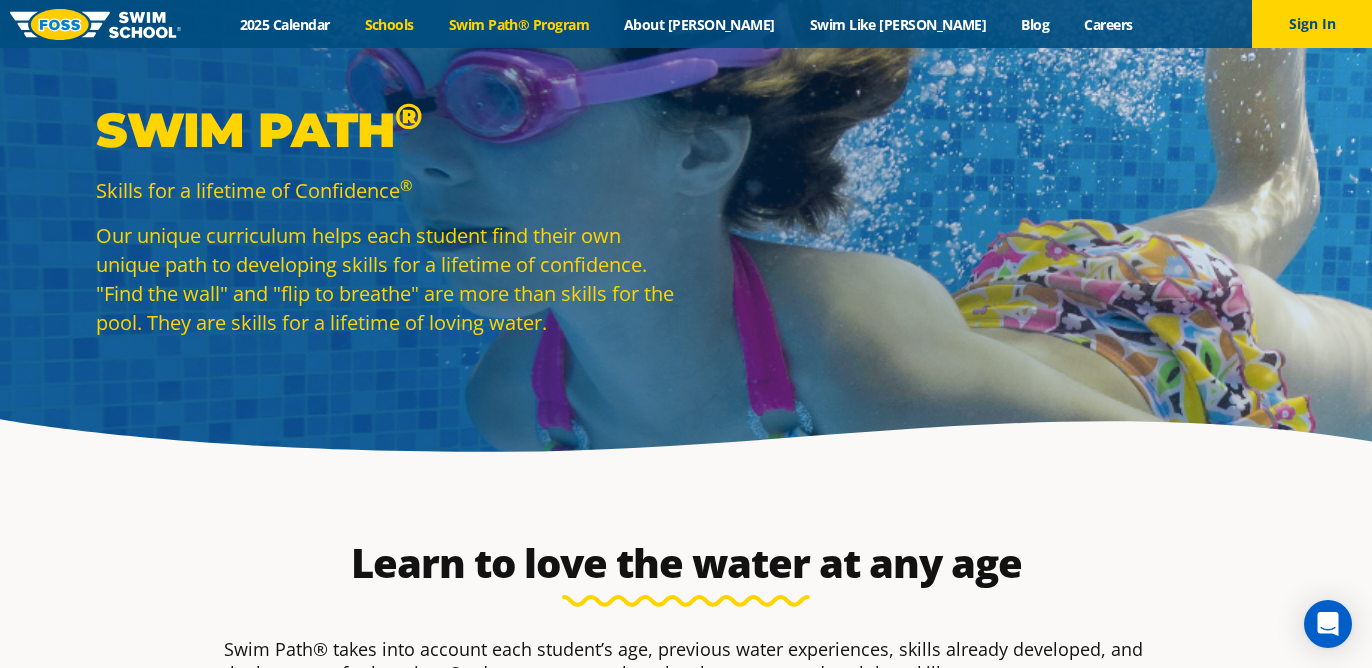 click on "Schools" at bounding box center (389, 24) 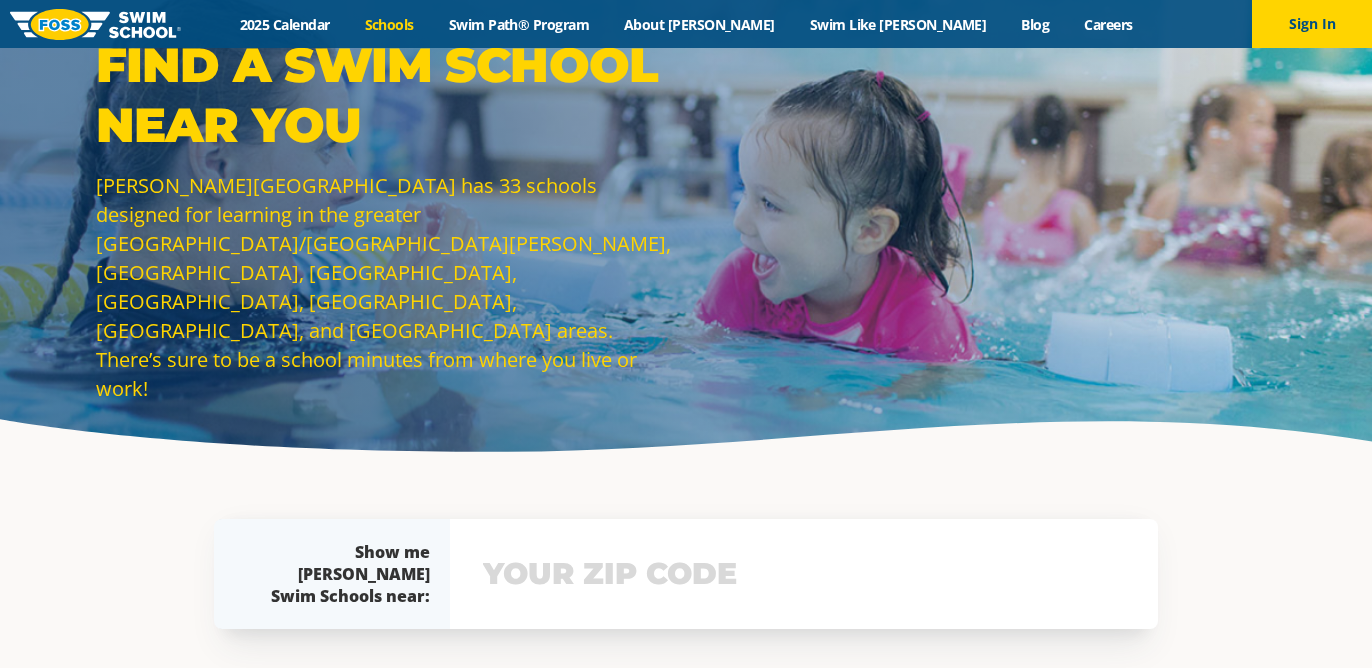 scroll, scrollTop: 0, scrollLeft: 0, axis: both 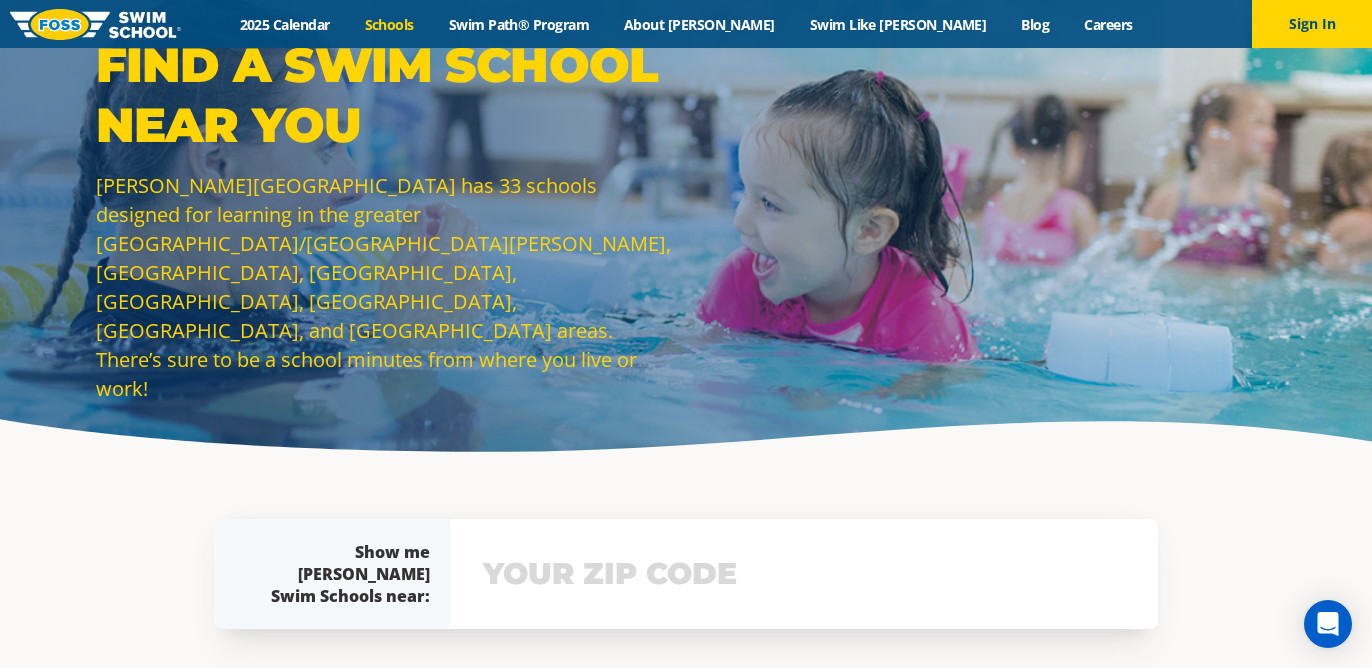 click at bounding box center [95, 24] 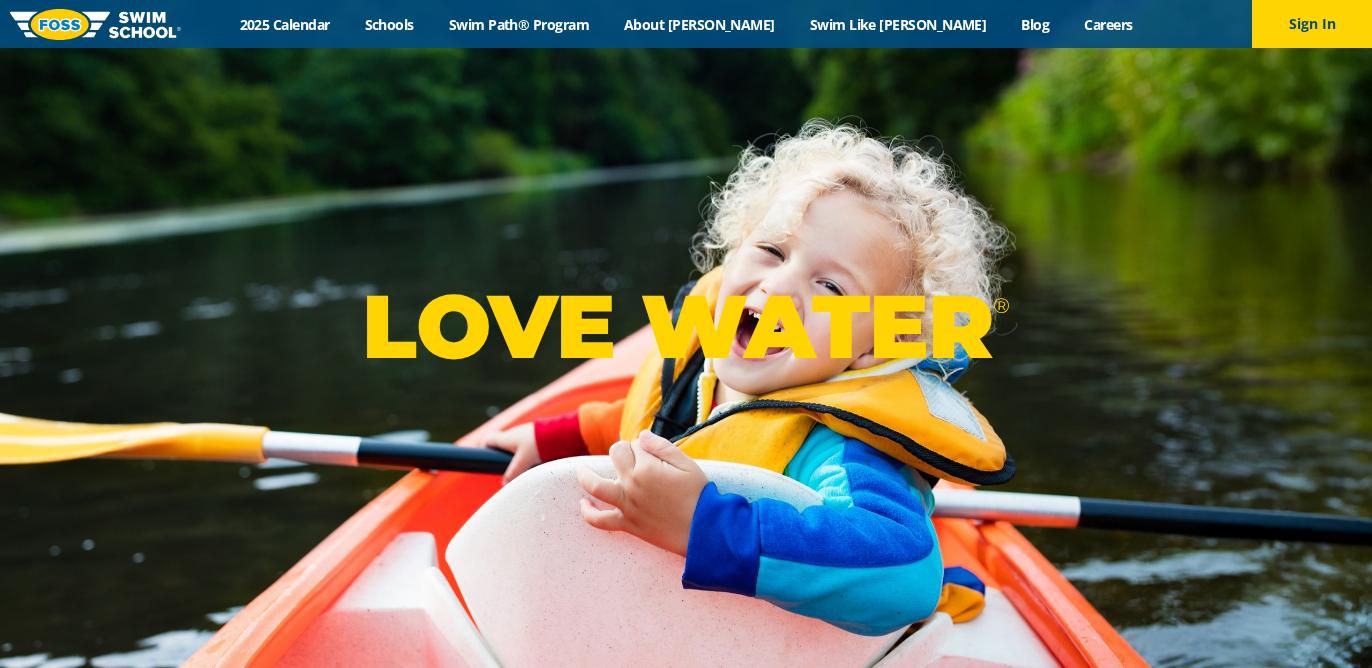 scroll, scrollTop: 0, scrollLeft: 0, axis: both 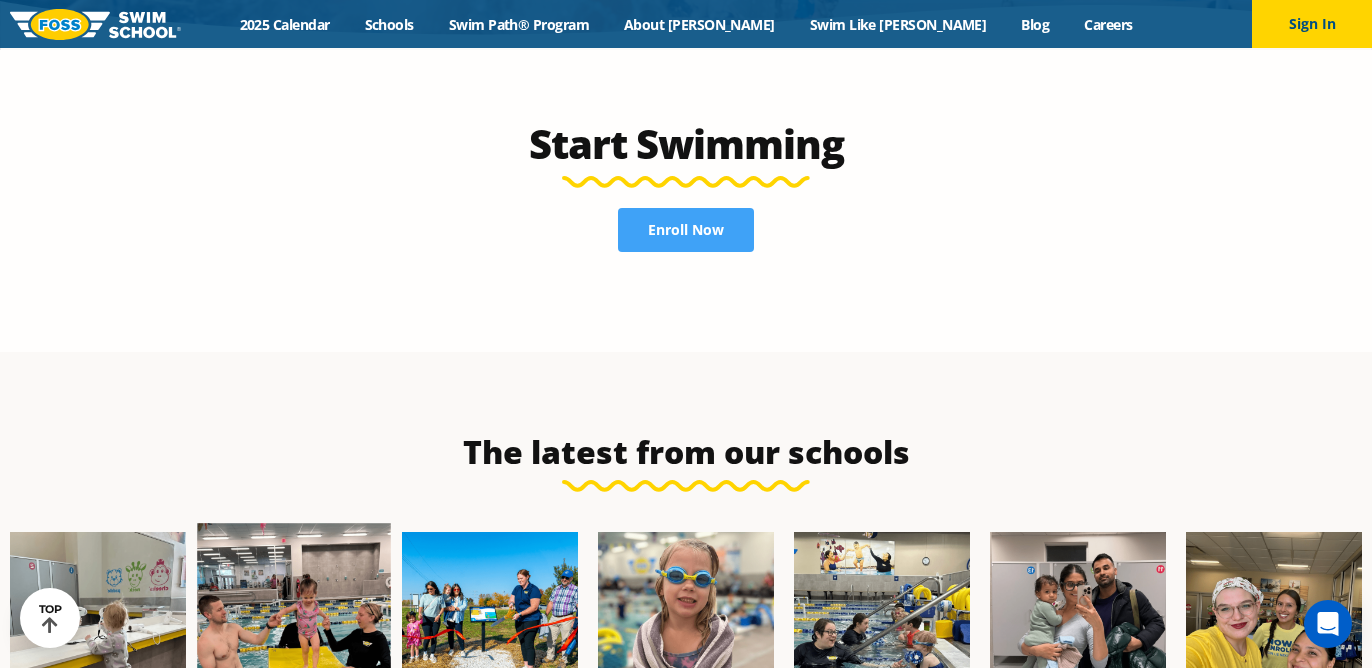 click at bounding box center (294, 620) 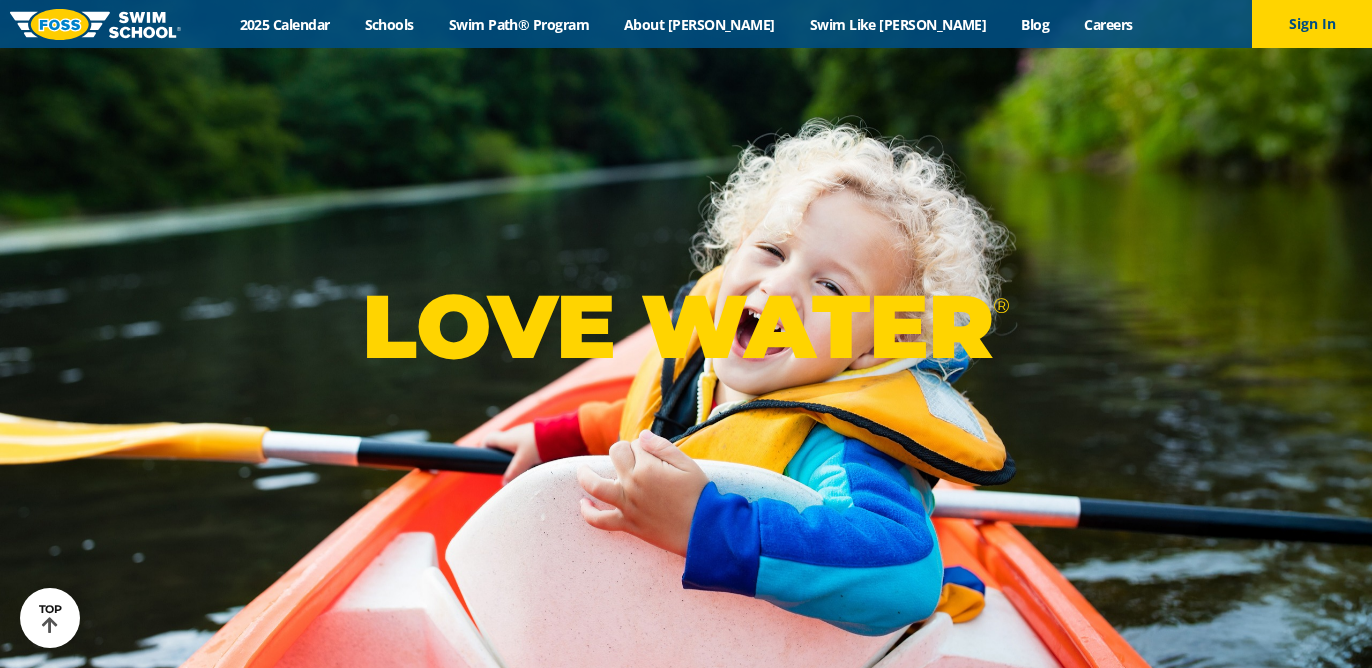 scroll, scrollTop: 4380, scrollLeft: 0, axis: vertical 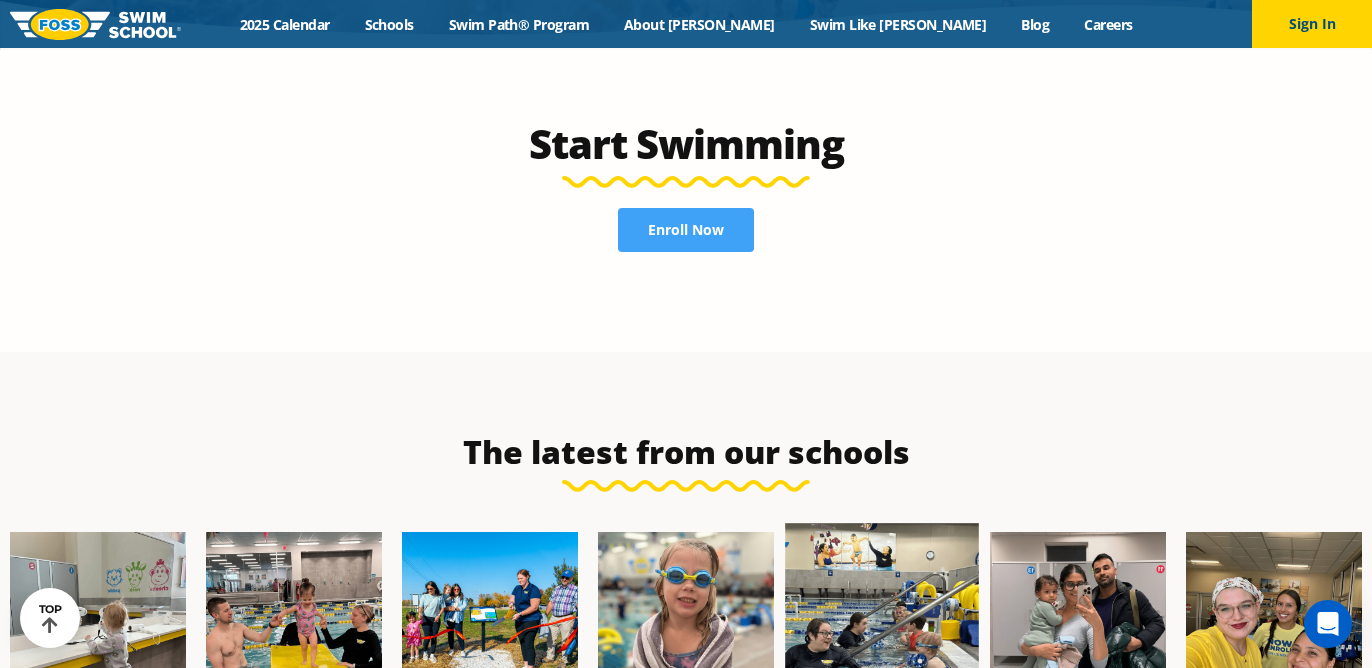click at bounding box center [882, 620] 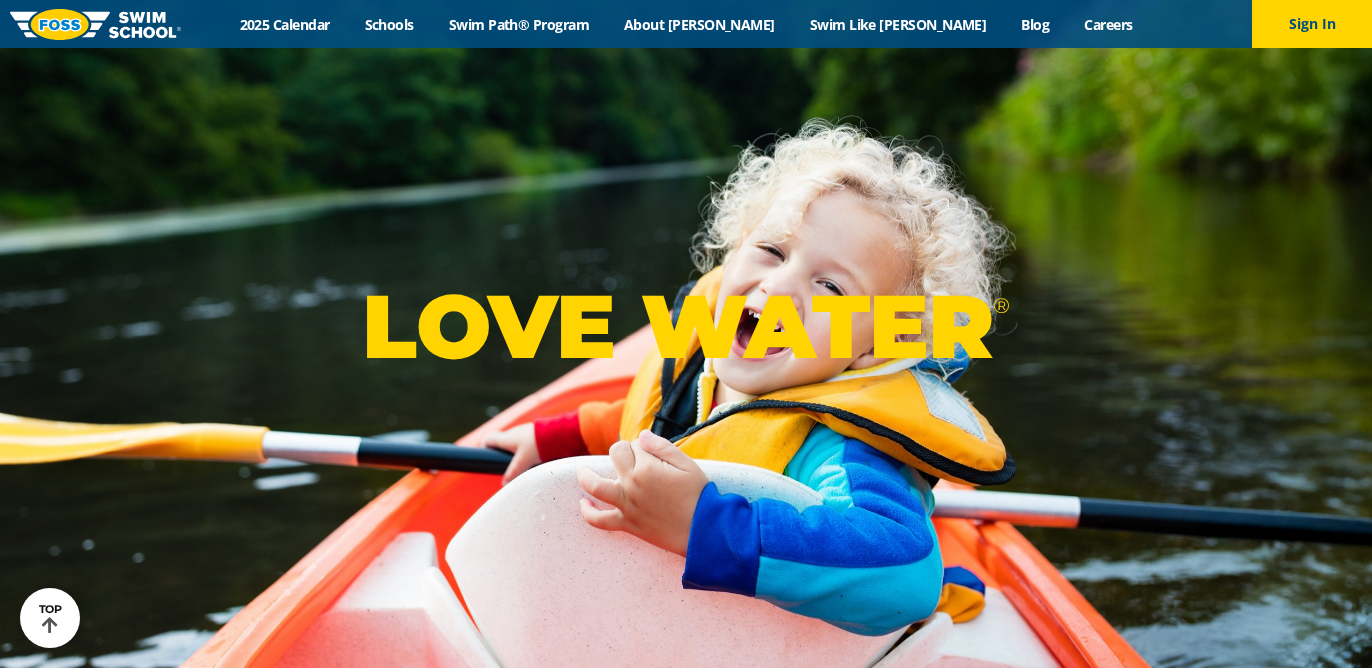 scroll, scrollTop: 4380, scrollLeft: 0, axis: vertical 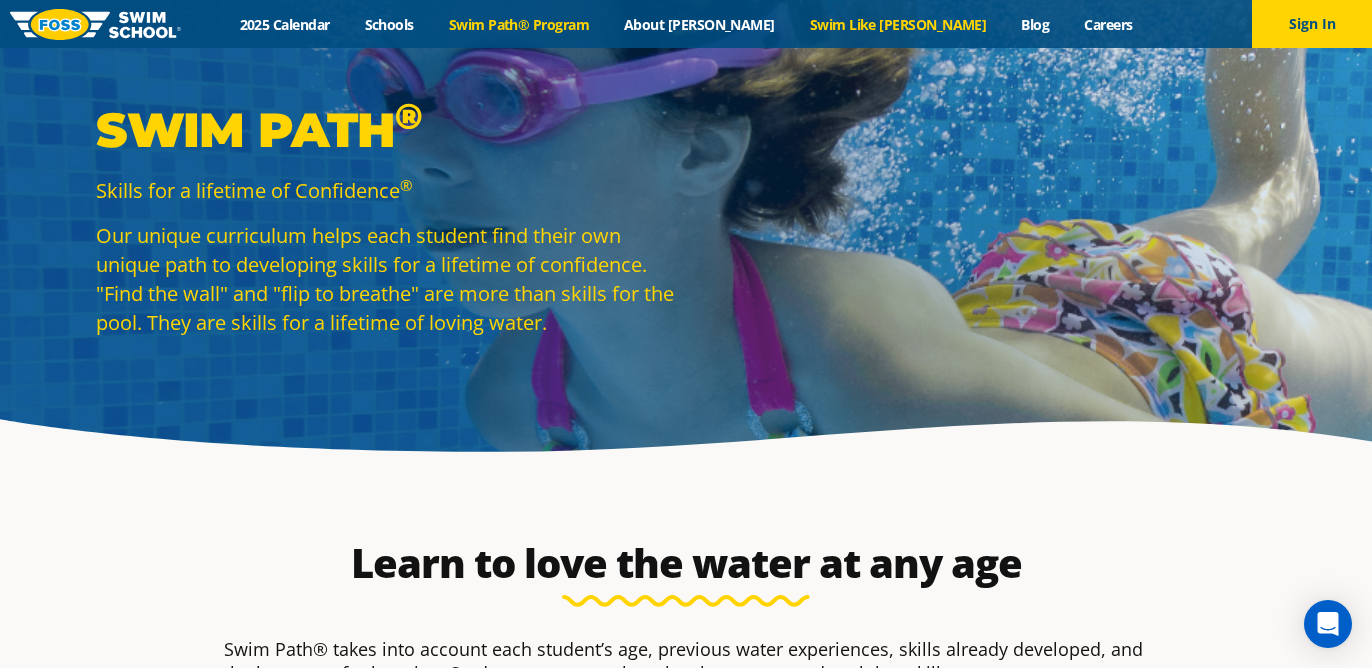 click on "Swim Like [PERSON_NAME]" at bounding box center (898, 24) 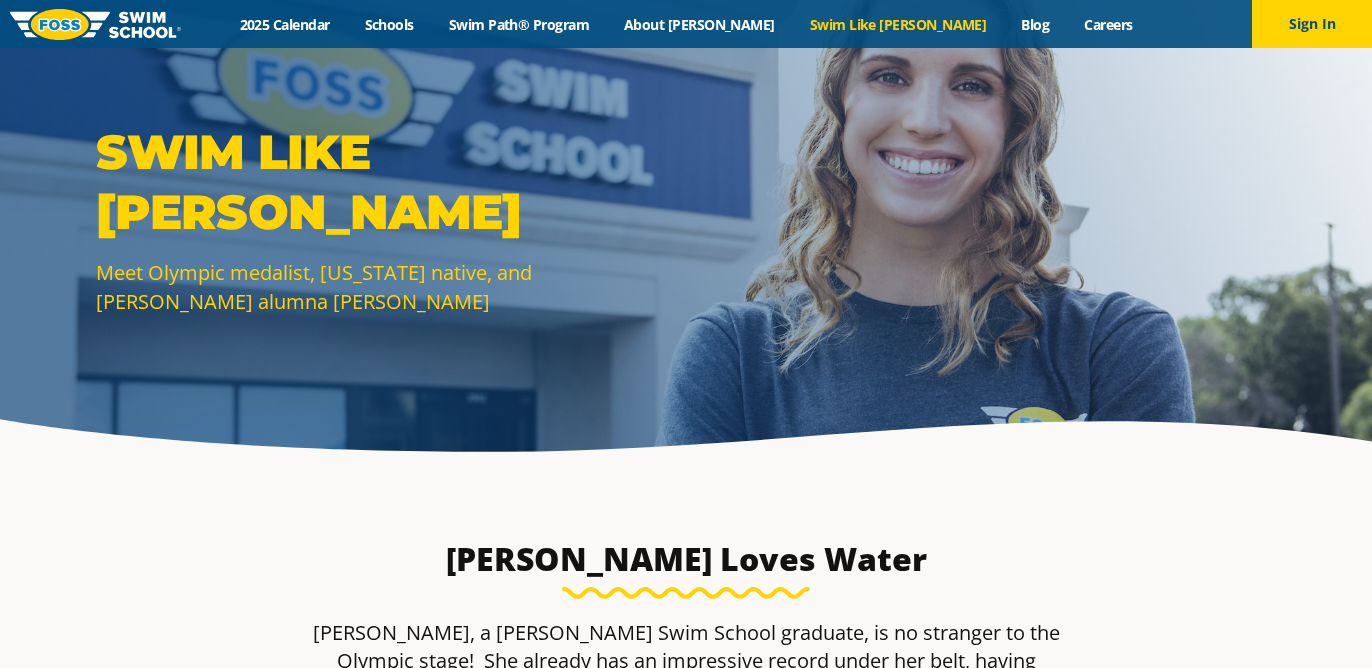 scroll, scrollTop: 0, scrollLeft: 0, axis: both 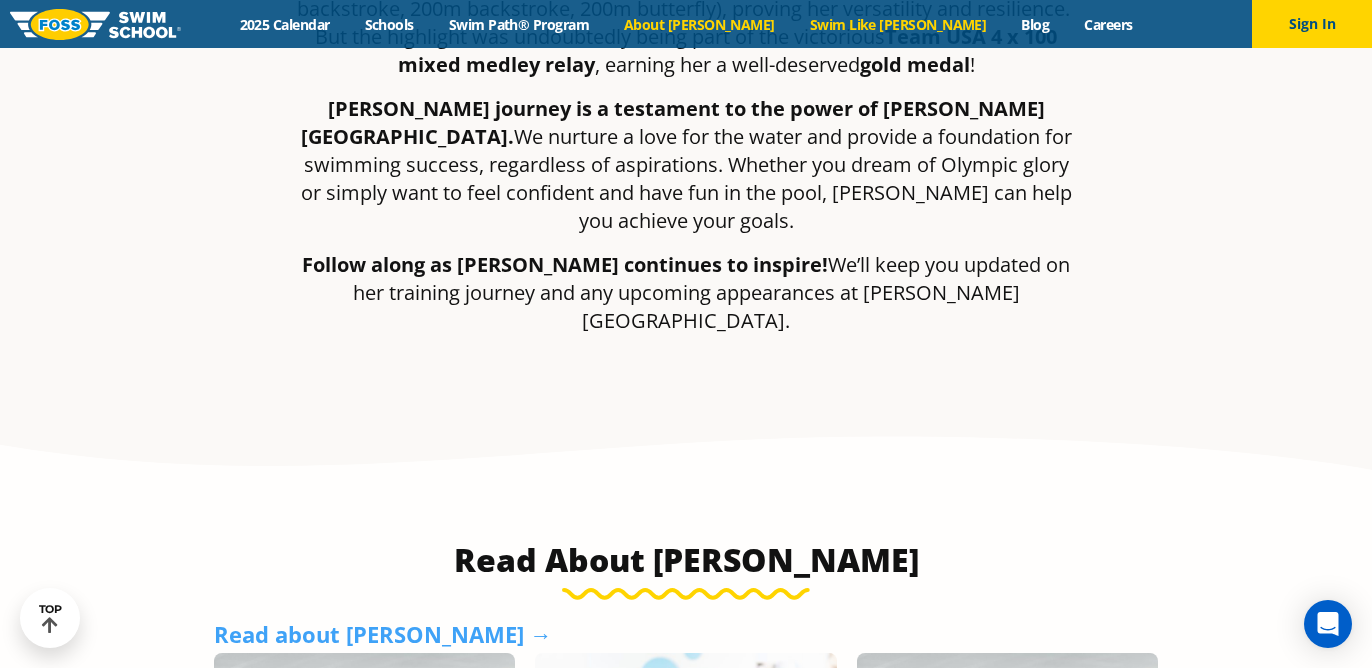 click on "About [PERSON_NAME]" at bounding box center (700, 24) 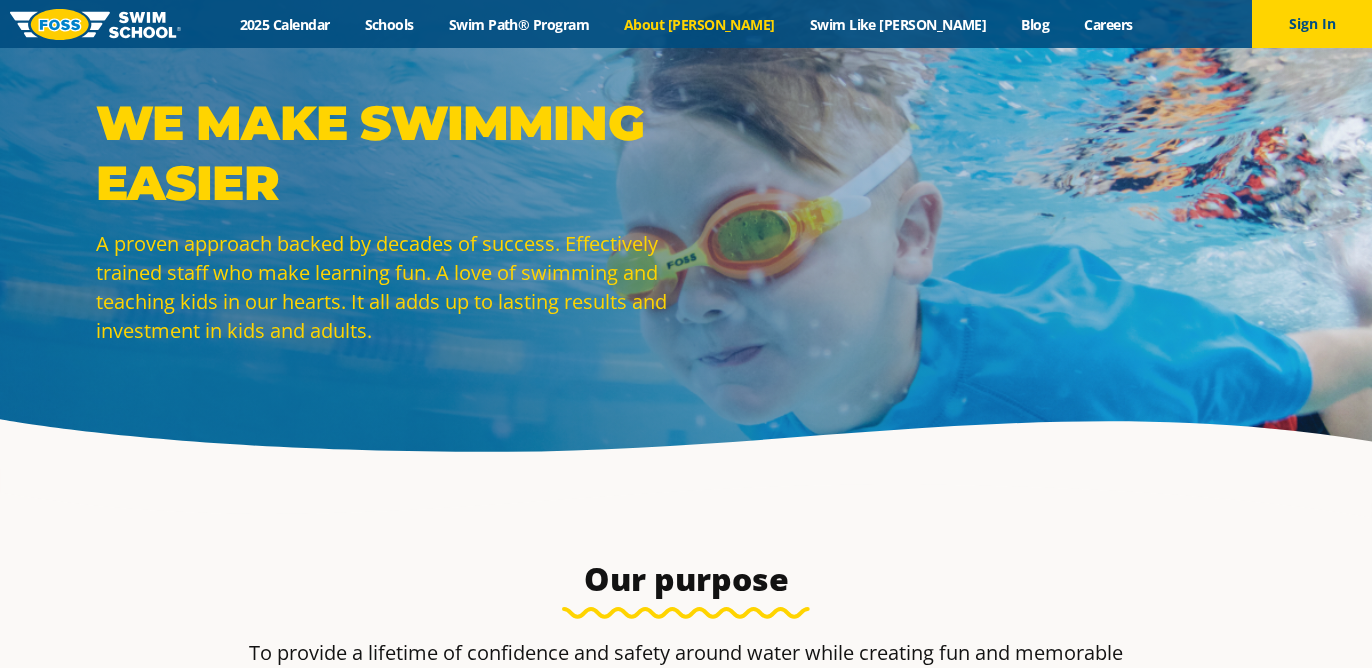 scroll, scrollTop: 0, scrollLeft: 0, axis: both 